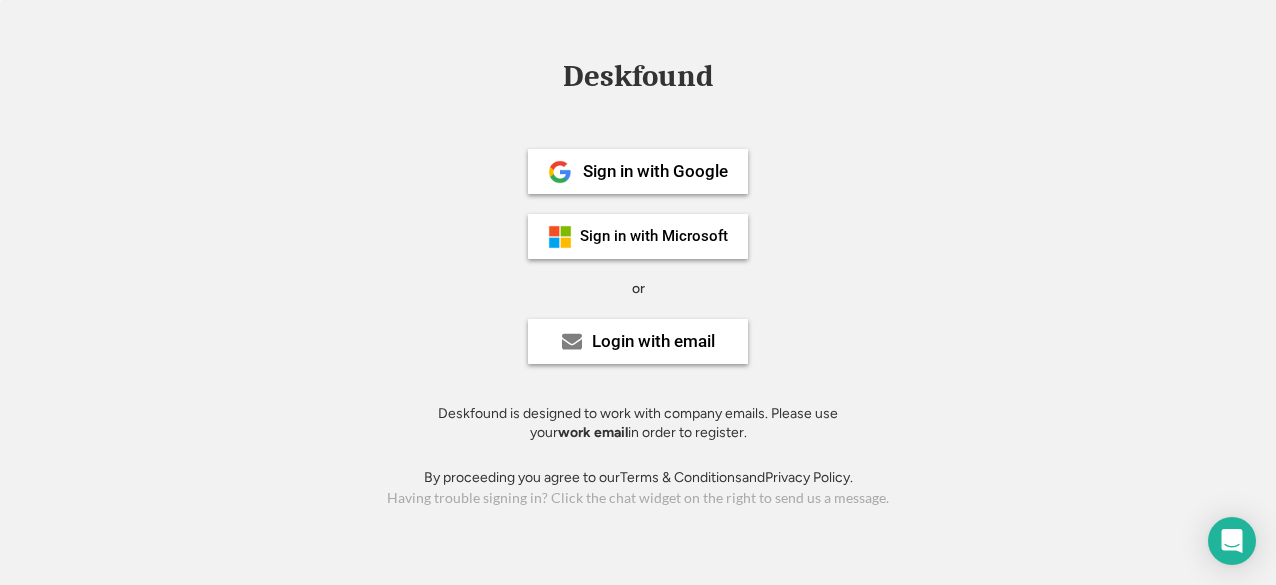 scroll, scrollTop: 0, scrollLeft: 0, axis: both 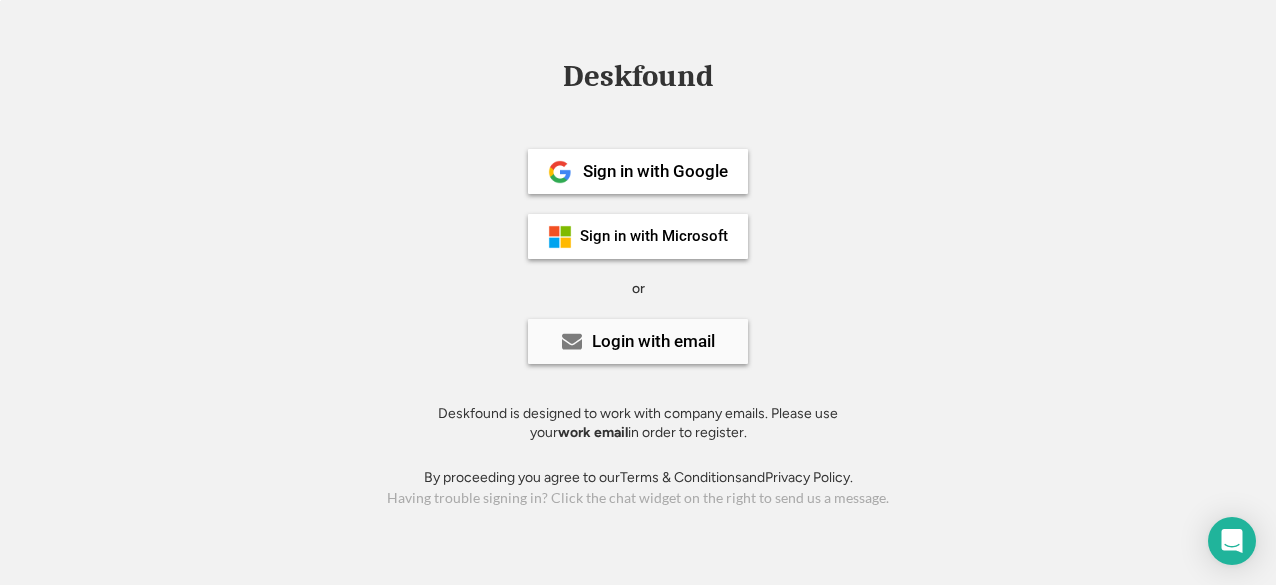 click on "Login with email" at bounding box center [653, 341] 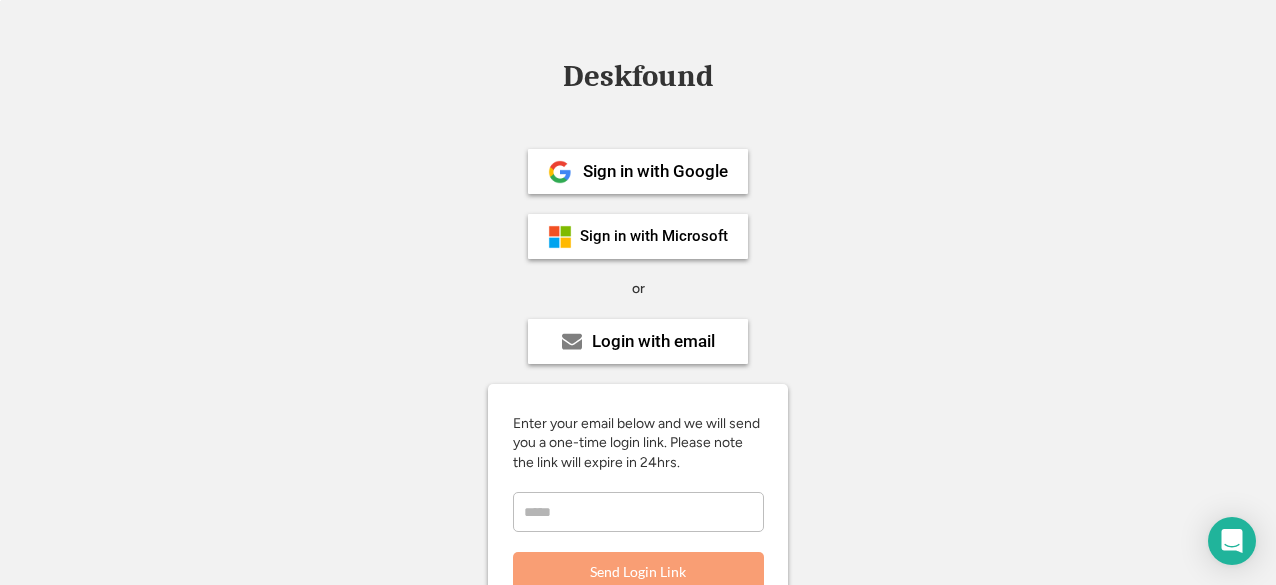 scroll, scrollTop: 265, scrollLeft: 0, axis: vertical 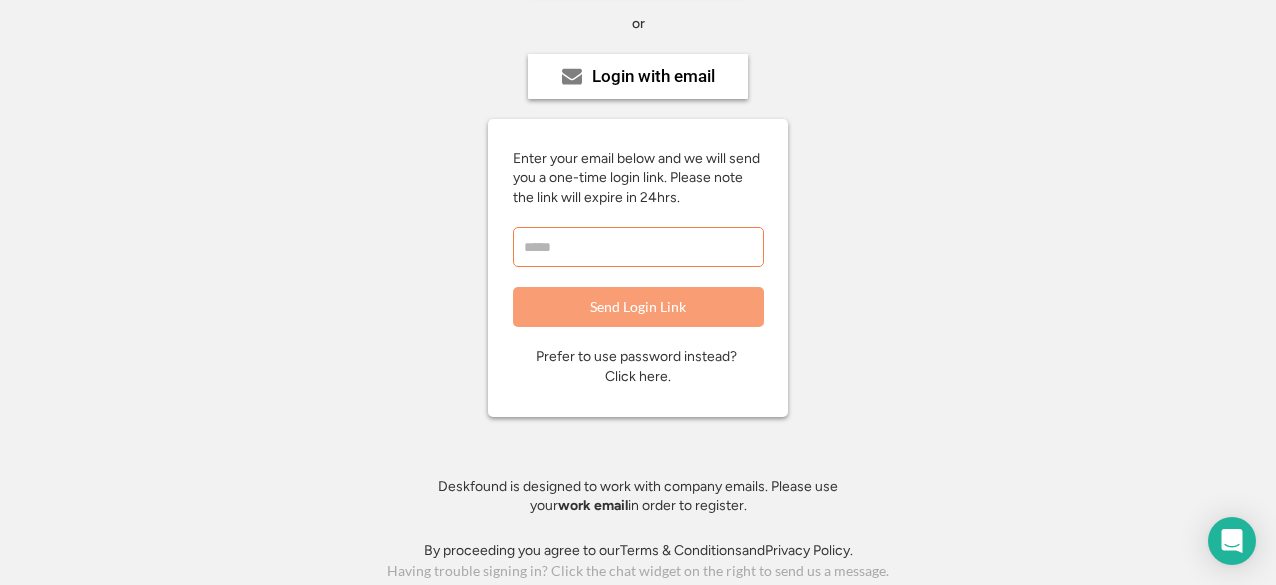 click at bounding box center [638, 247] 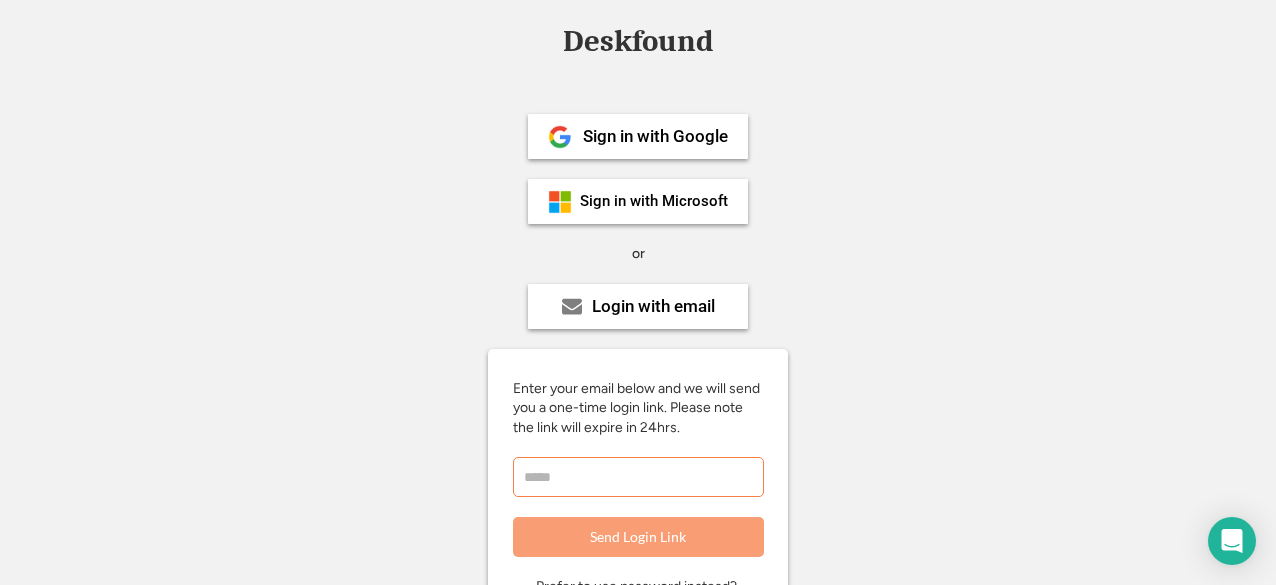 scroll, scrollTop: 0, scrollLeft: 0, axis: both 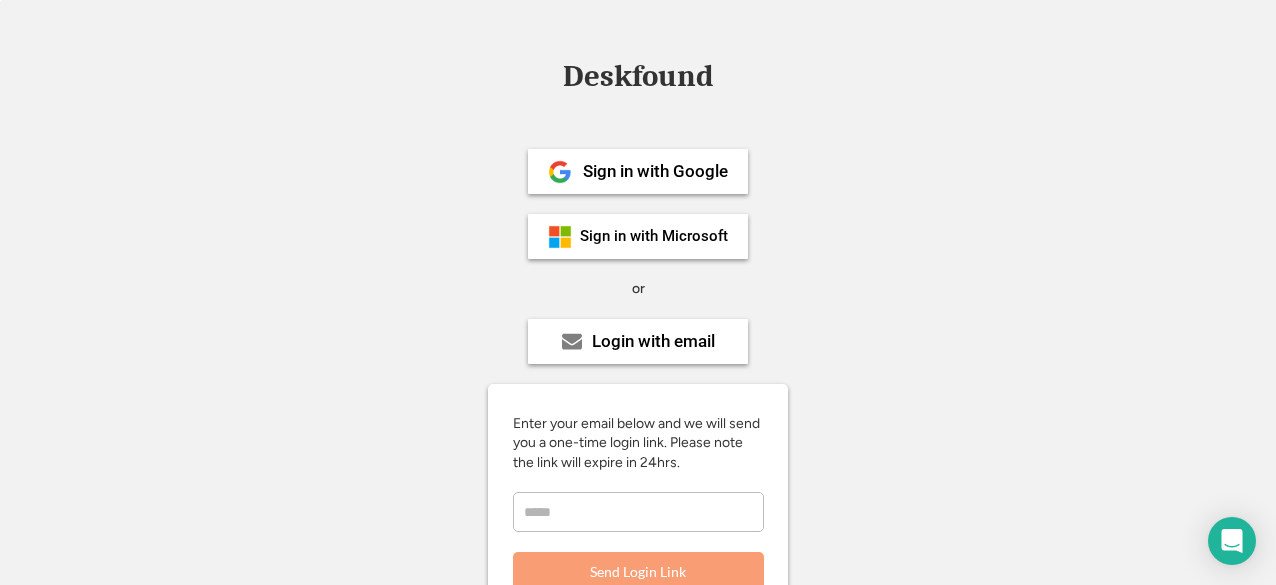 click on "Deskfound" at bounding box center [638, 76] 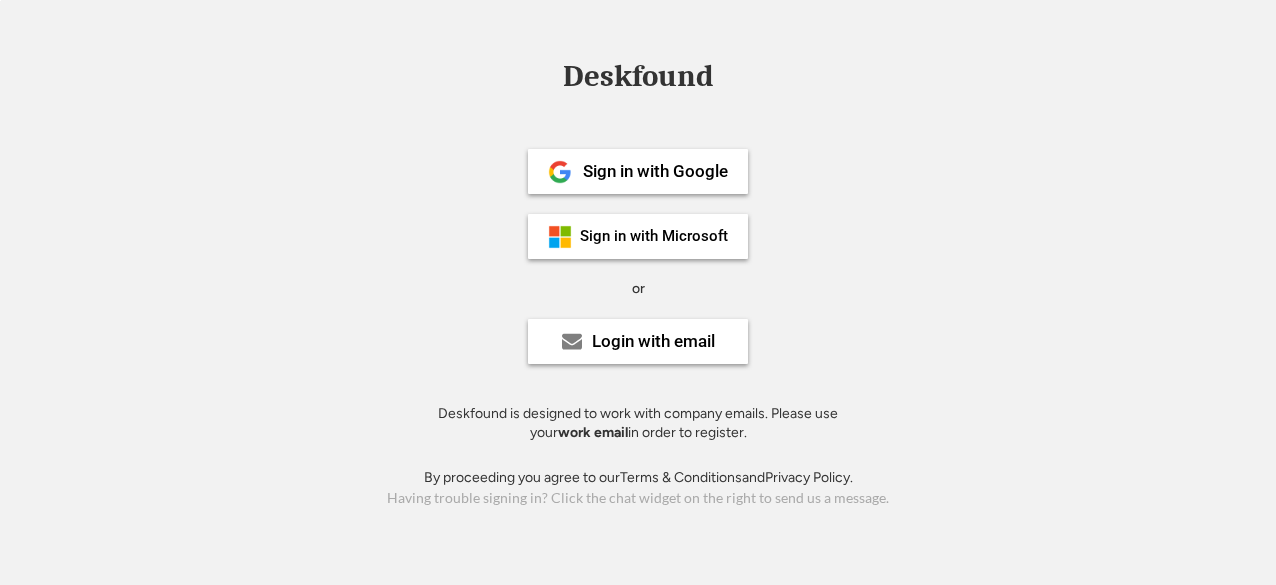 scroll, scrollTop: 0, scrollLeft: 0, axis: both 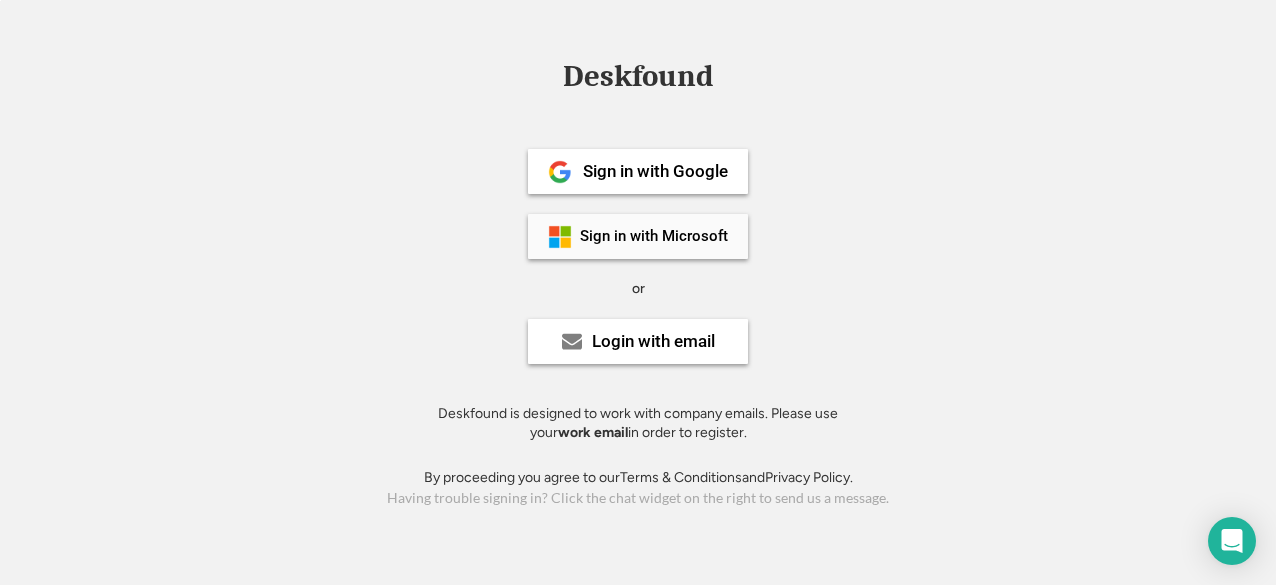 click on "Sign in with Microsoft" at bounding box center (654, 236) 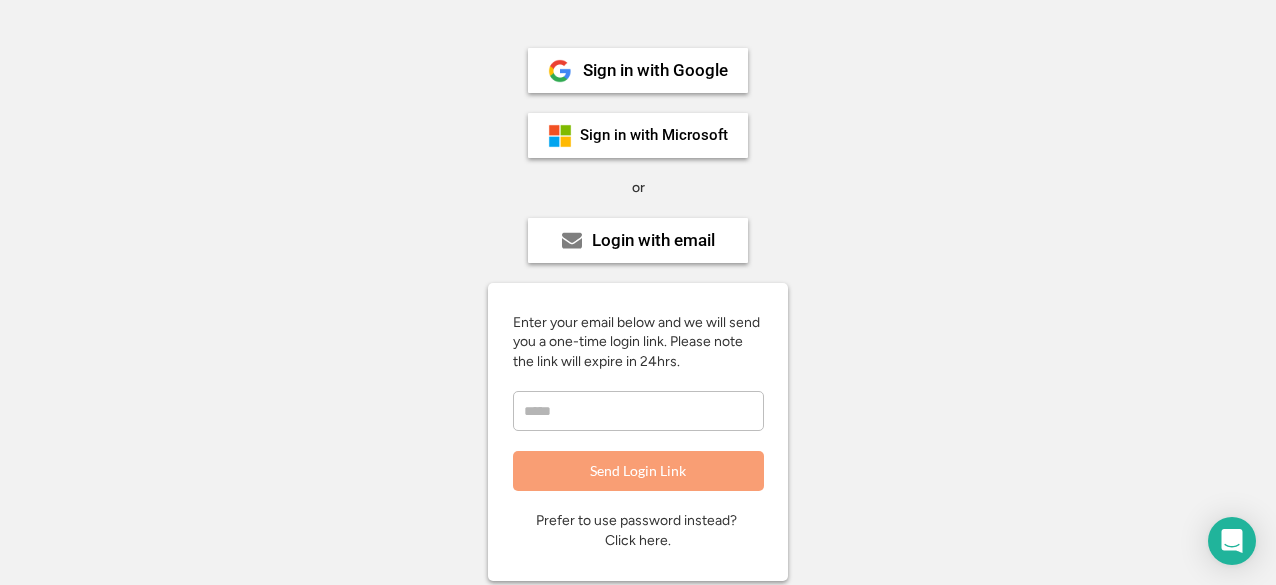 scroll, scrollTop: 126, scrollLeft: 0, axis: vertical 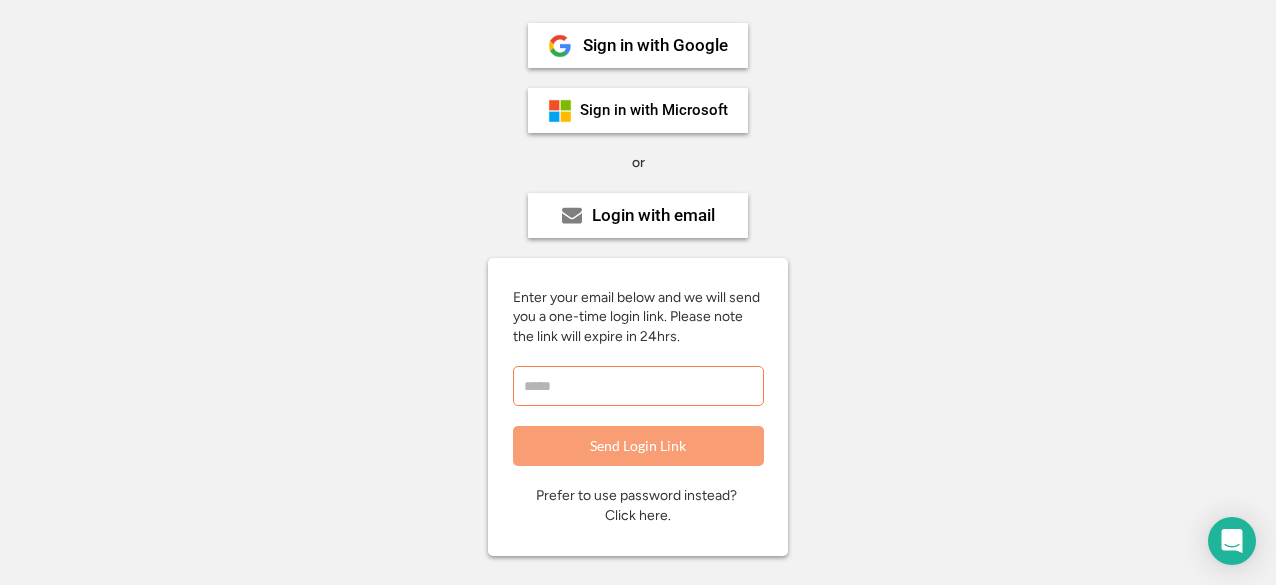 click at bounding box center (638, 386) 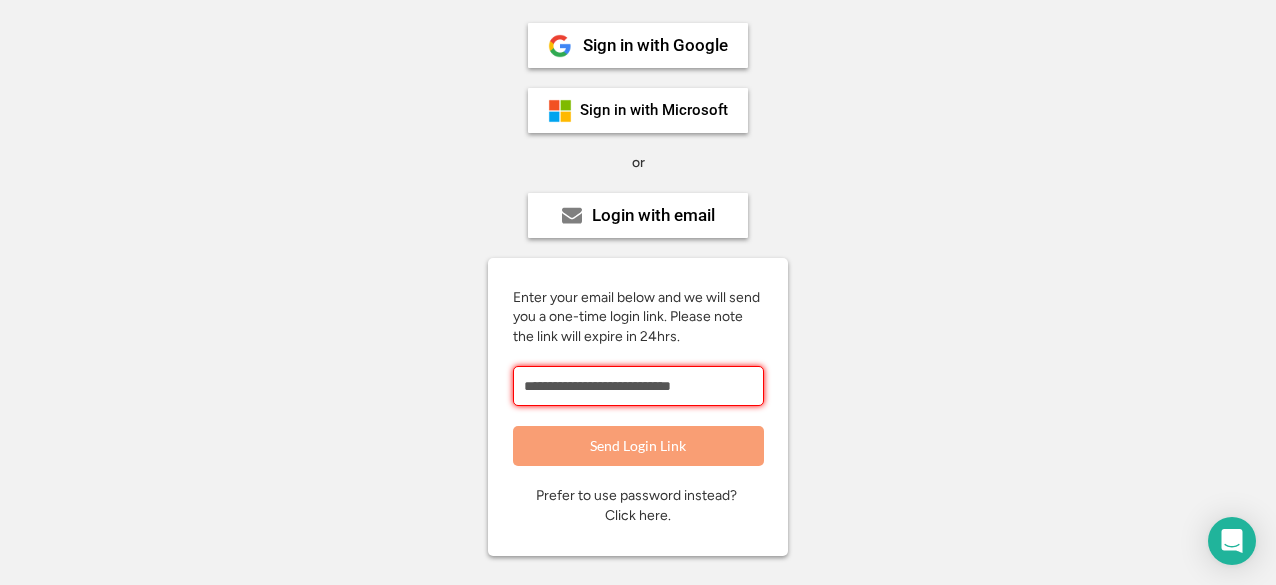 type on "**********" 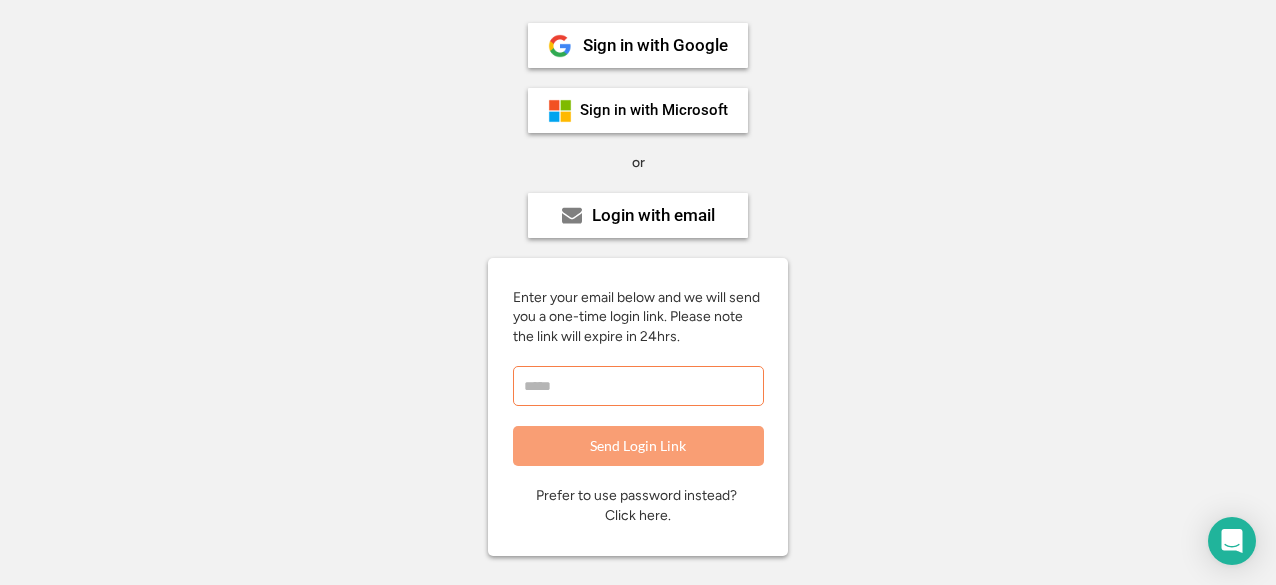click at bounding box center [638, 386] 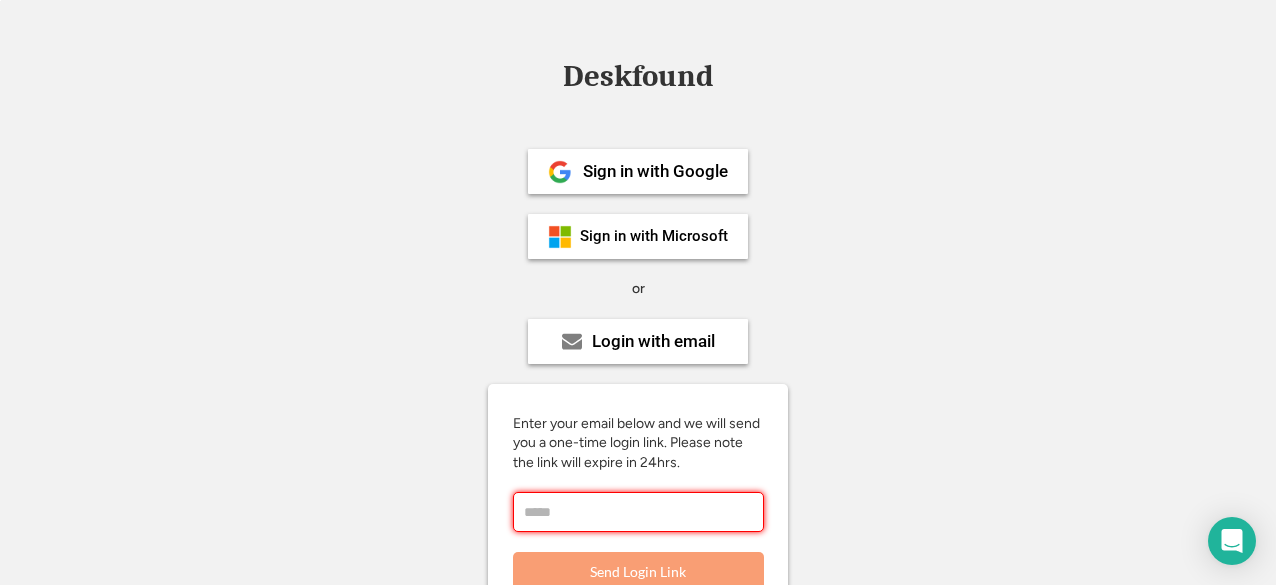 scroll, scrollTop: 265, scrollLeft: 0, axis: vertical 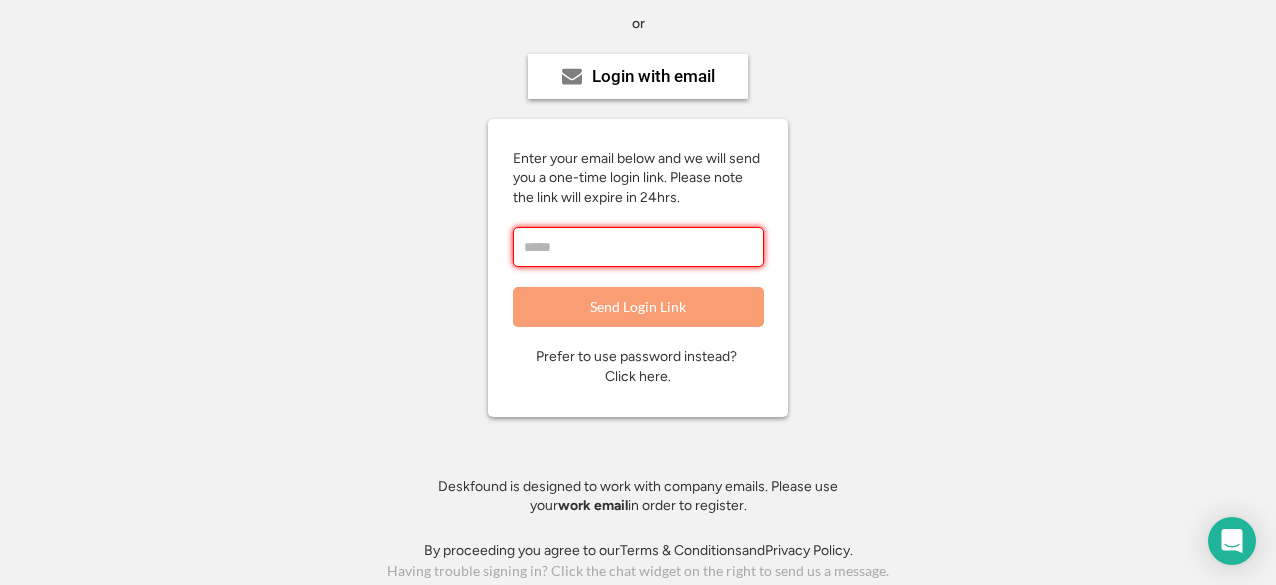 click at bounding box center (638, 247) 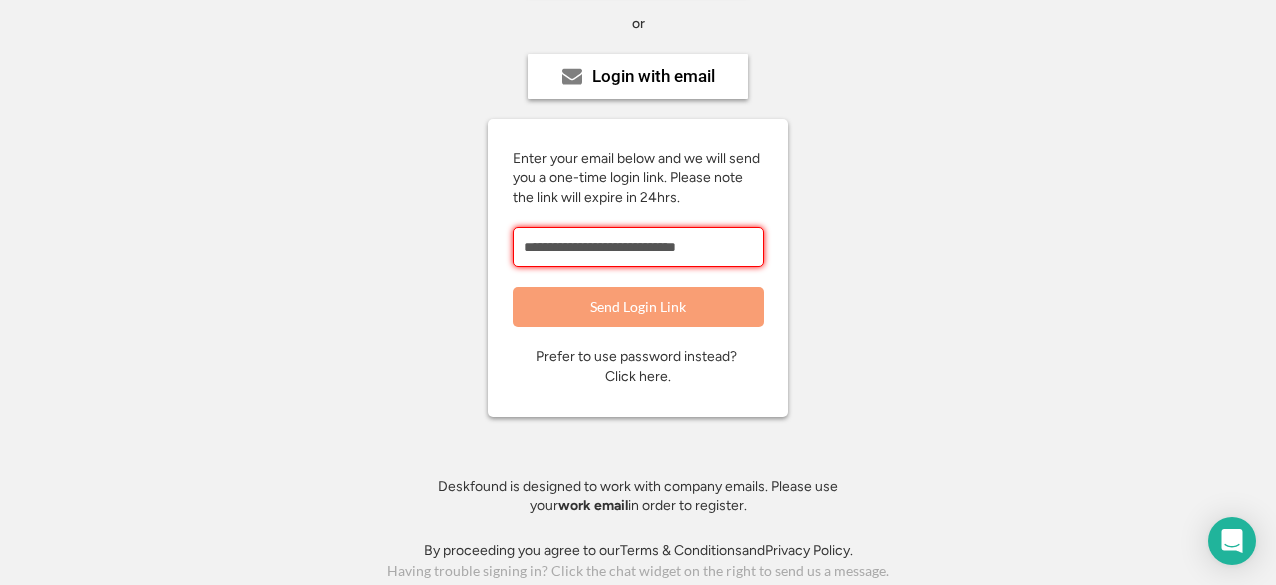 type on "**********" 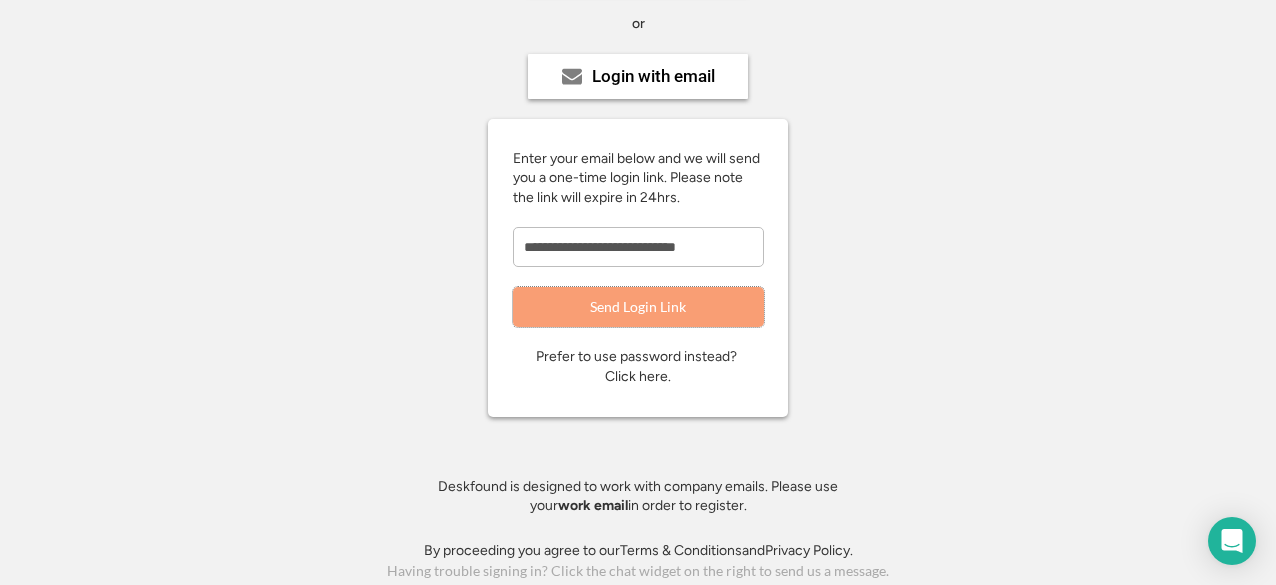 click on "Send Login Link" at bounding box center [638, 307] 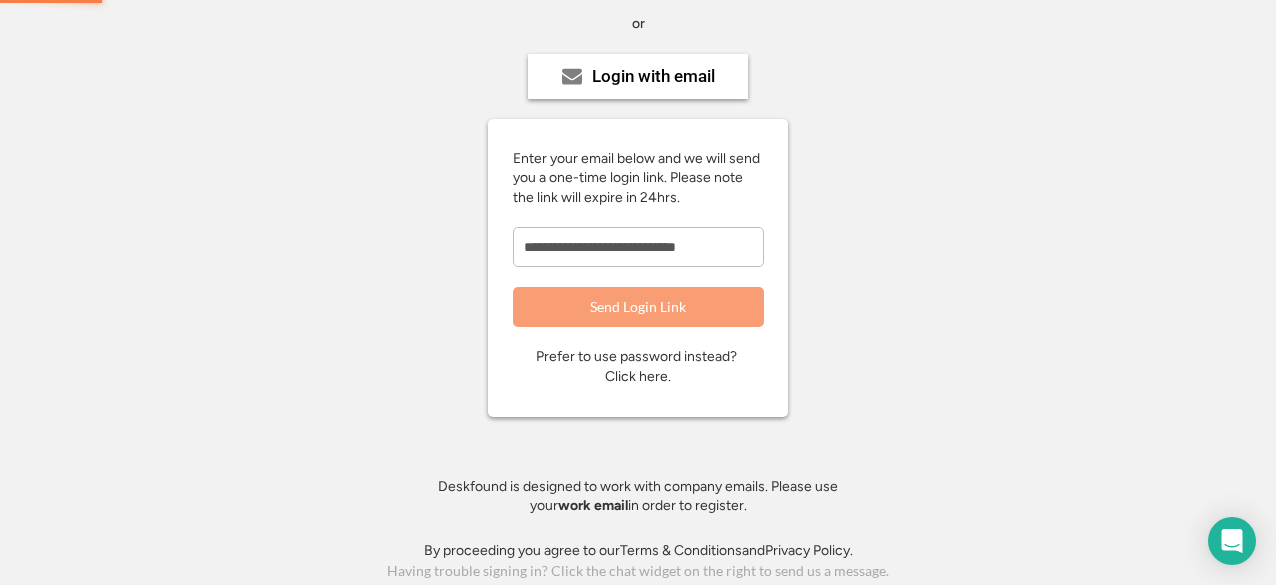 type 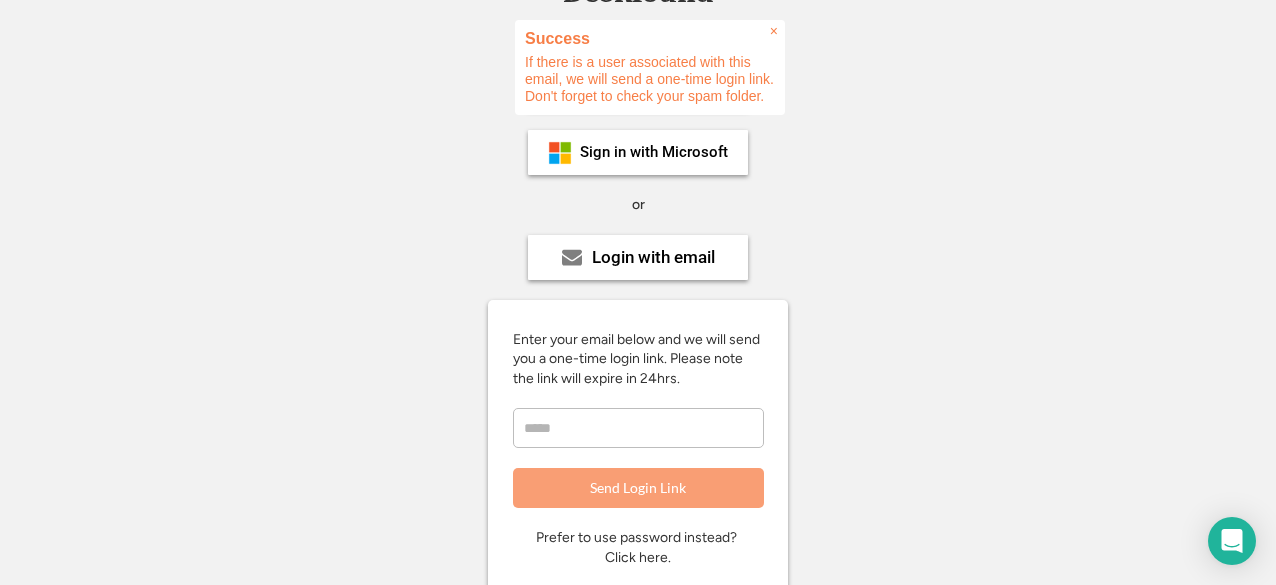 scroll, scrollTop: 83, scrollLeft: 0, axis: vertical 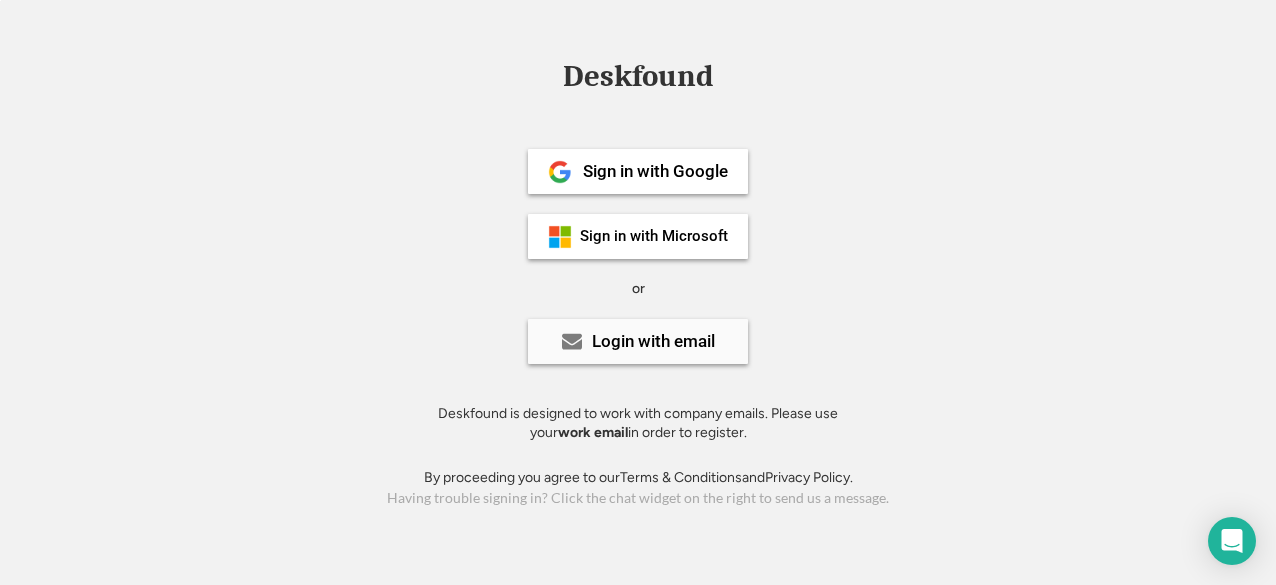 click on "Login with email" at bounding box center (653, 341) 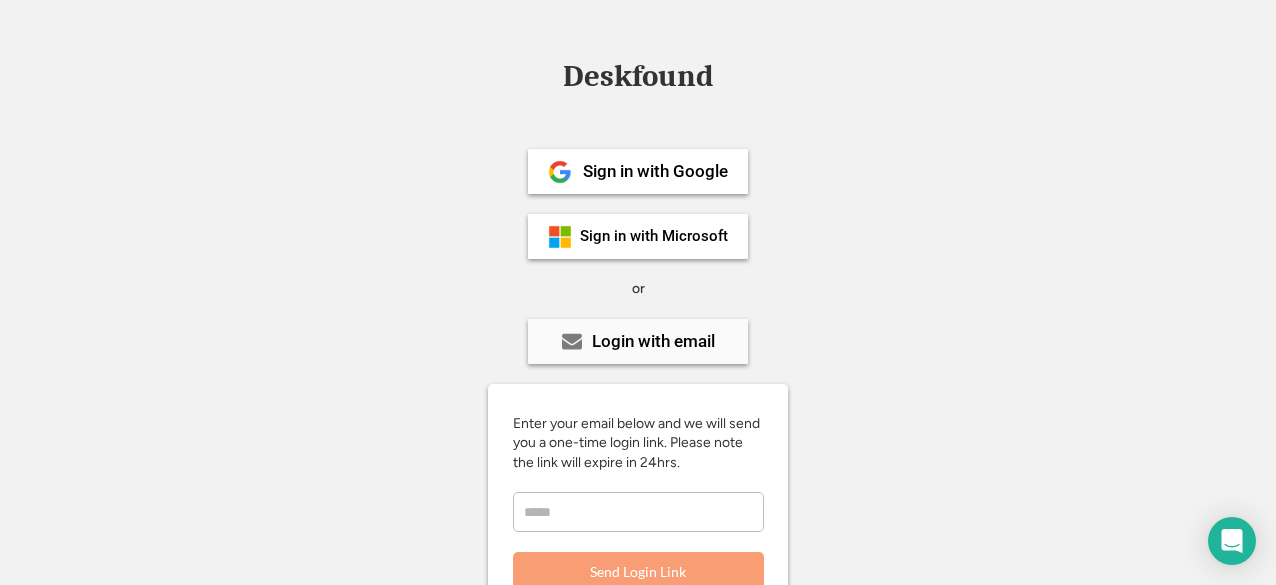 scroll, scrollTop: 182, scrollLeft: 0, axis: vertical 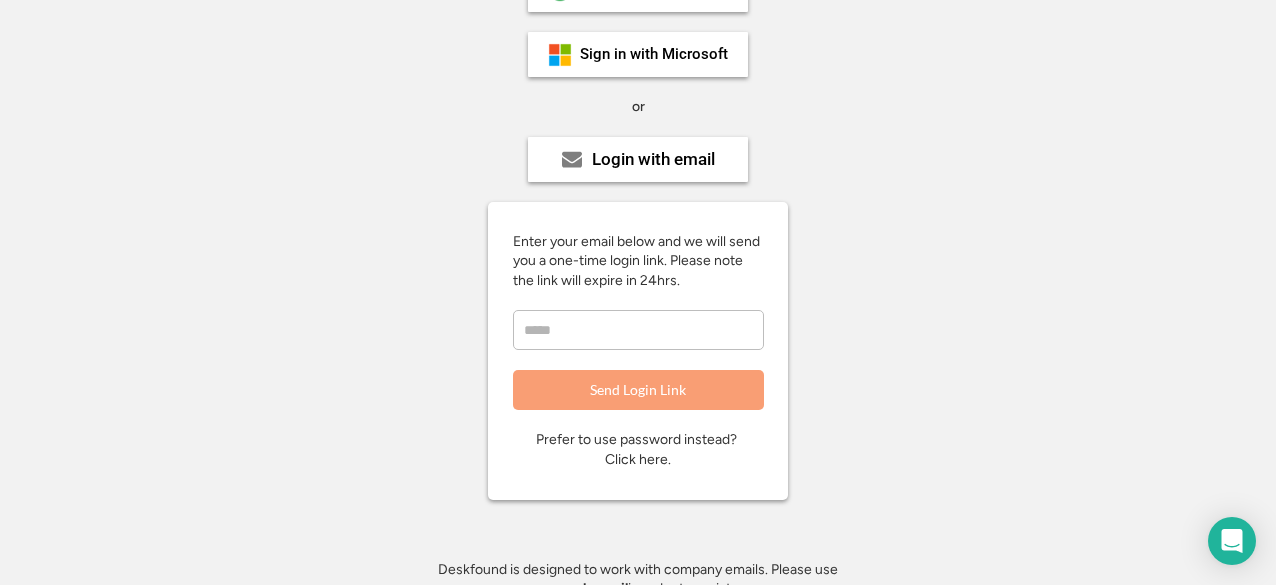click on "Prefer to use password instead?
Click here." at bounding box center [638, 449] 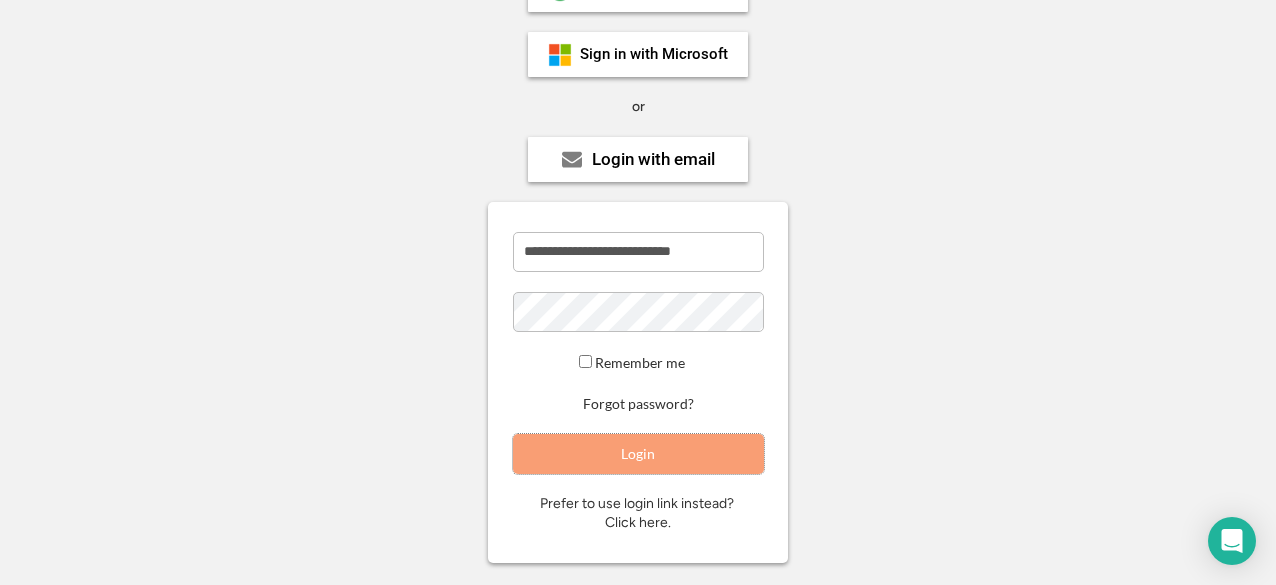 click on "Login" at bounding box center (638, 454) 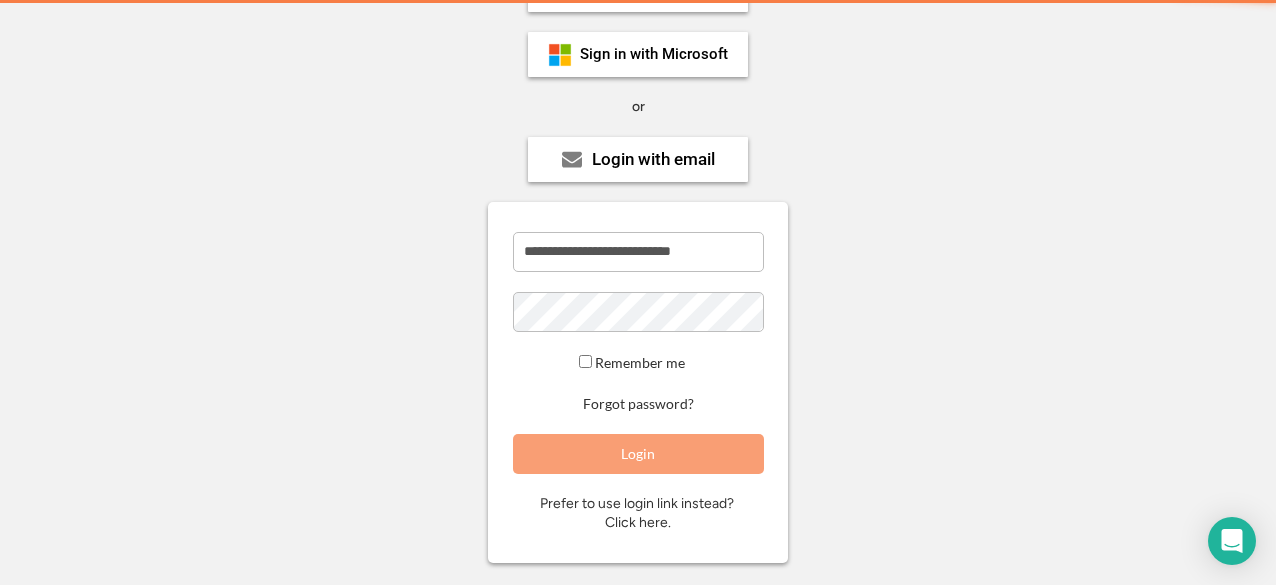 type 